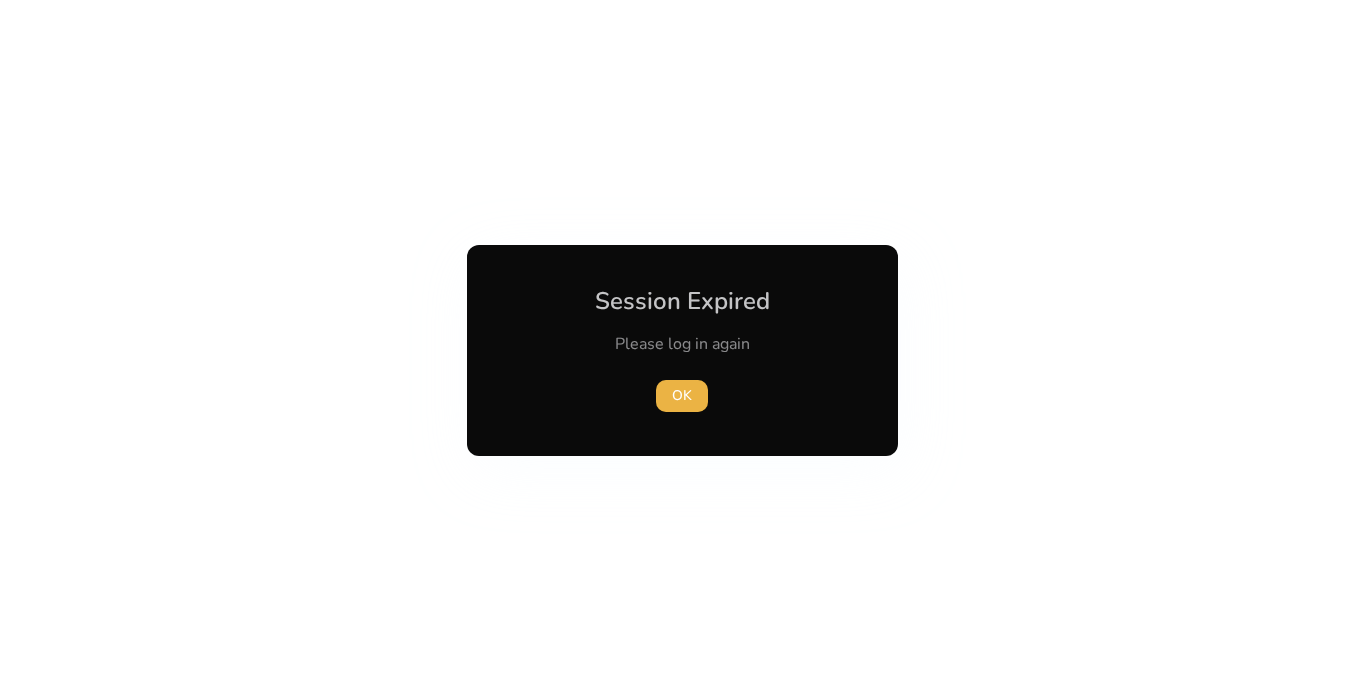 scroll, scrollTop: 0, scrollLeft: 0, axis: both 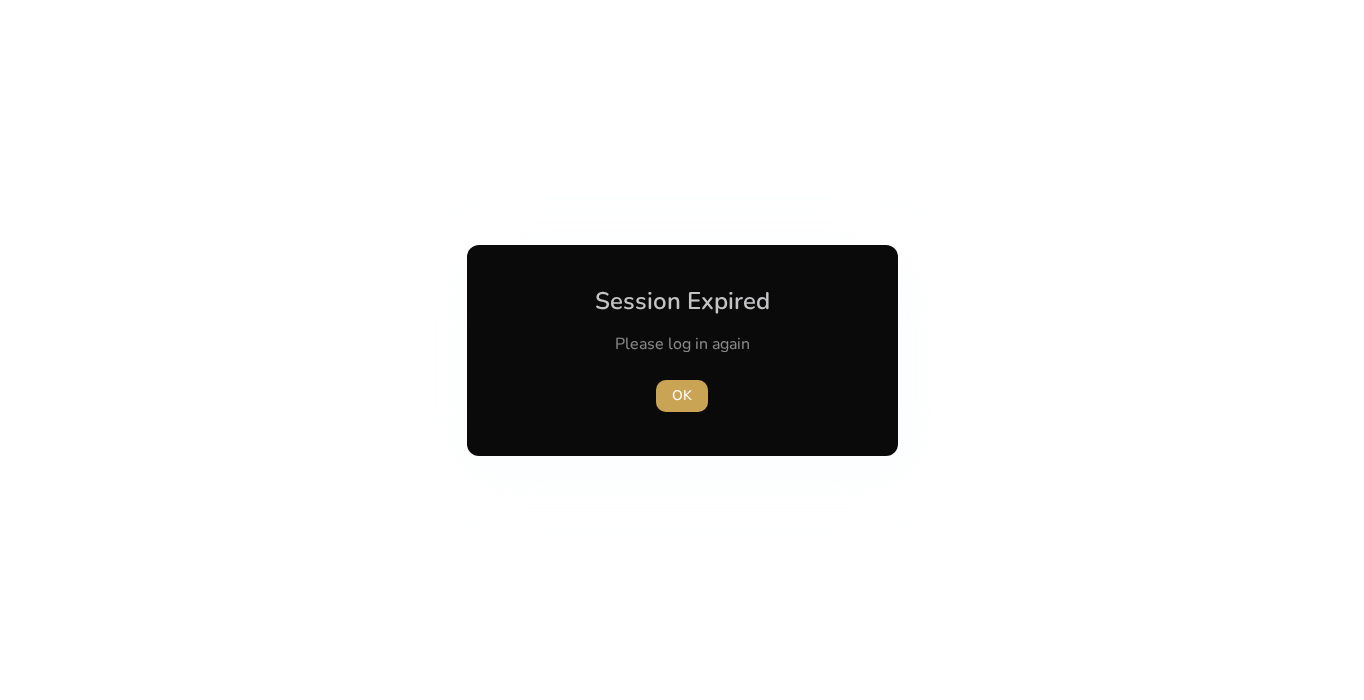 click on "OK" at bounding box center (682, 395) 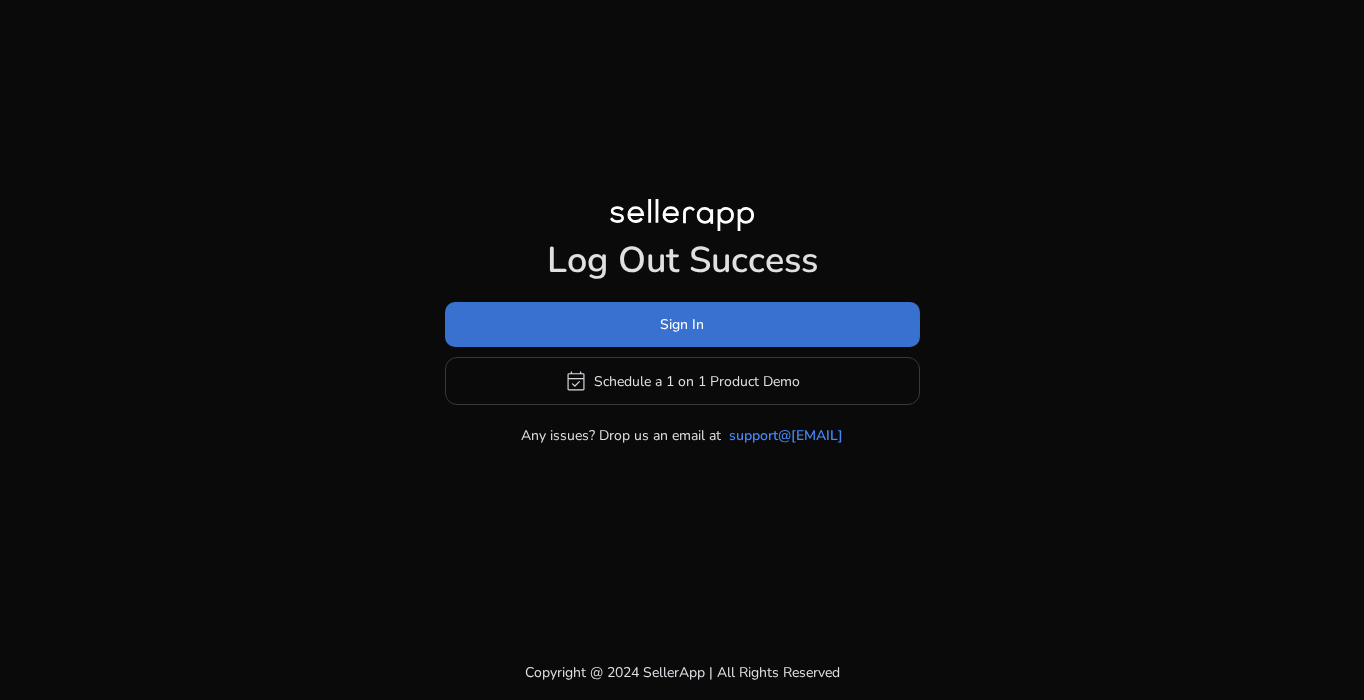 click 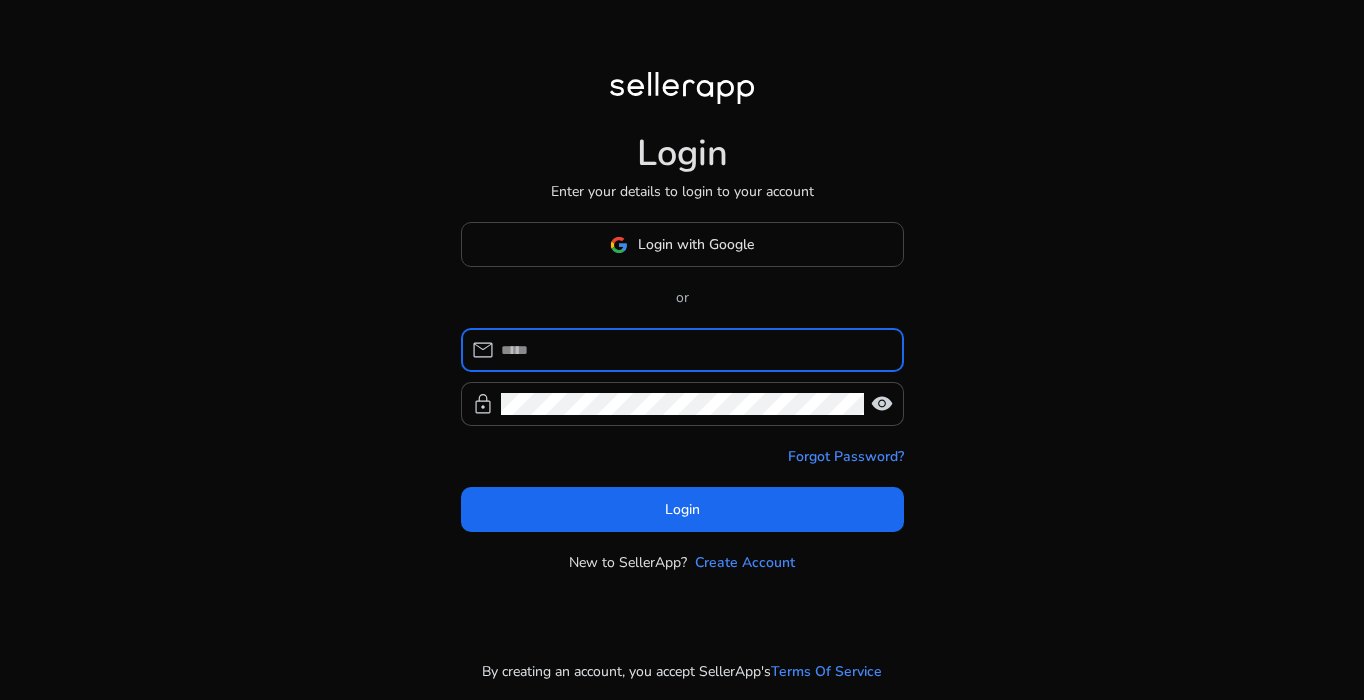 type on "**********" 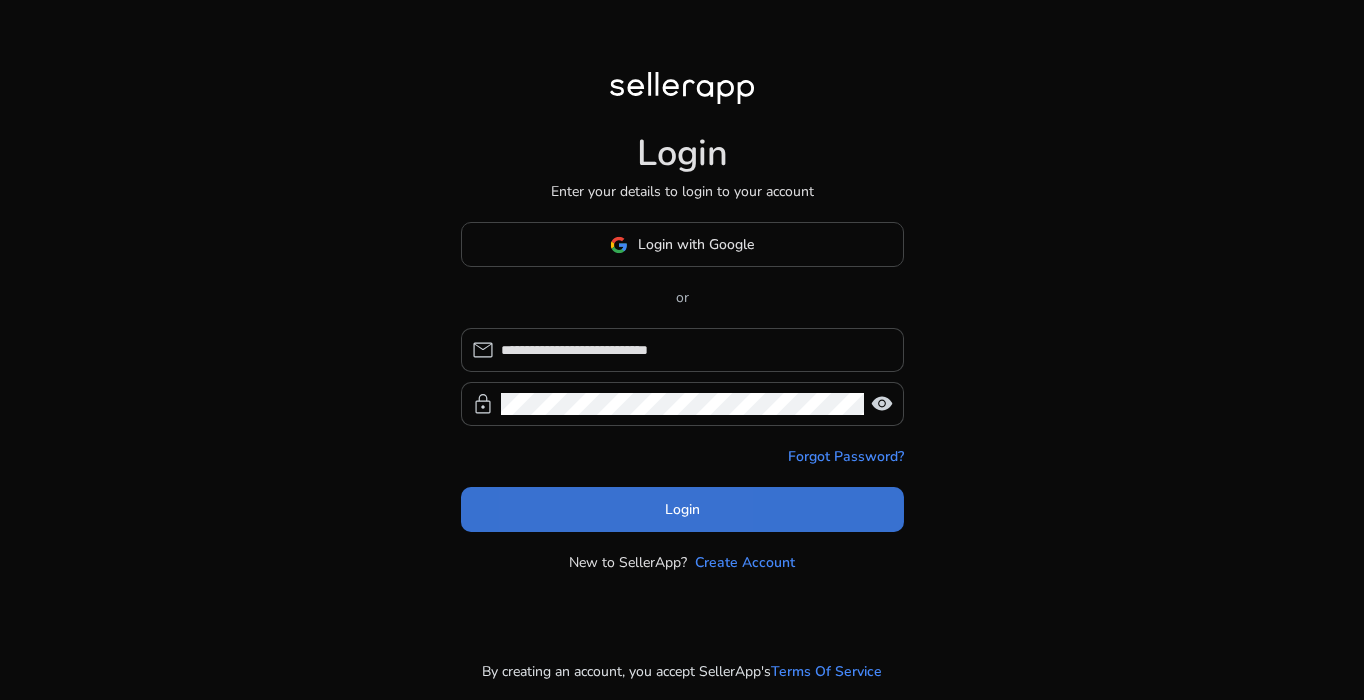 click at bounding box center (682, 510) 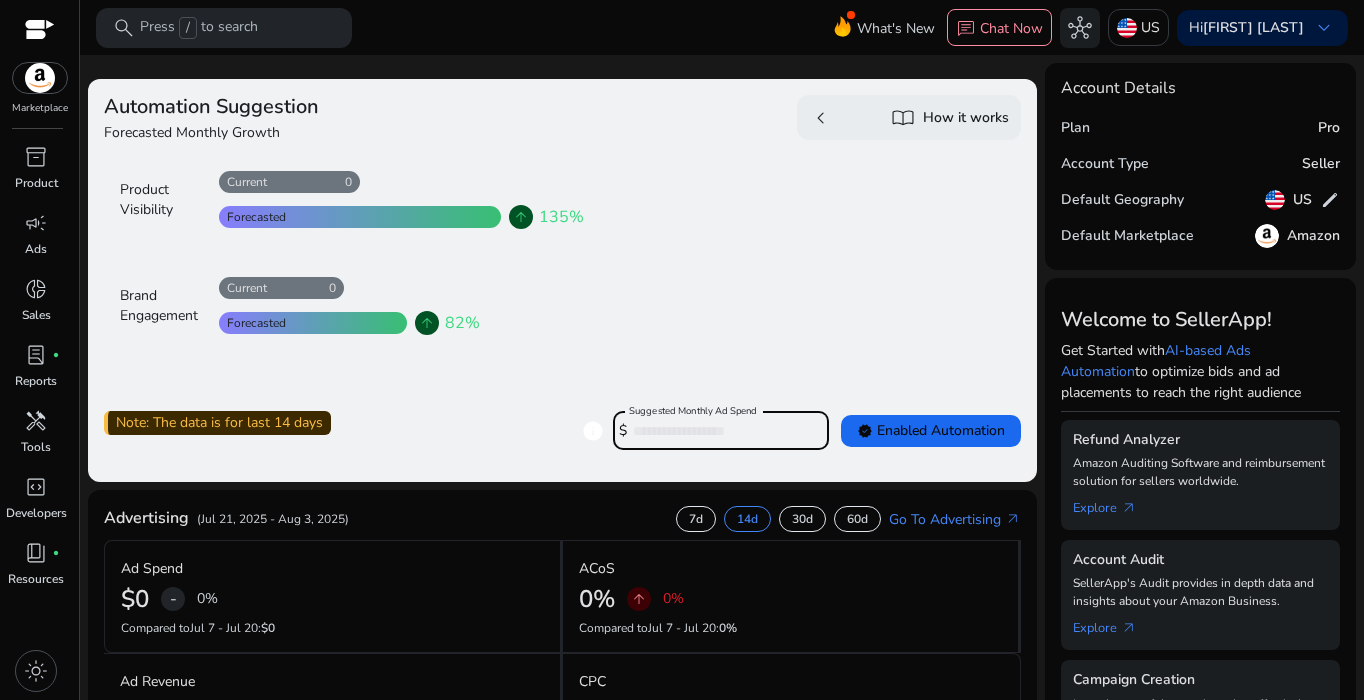 click on "****" at bounding box center [723, 431] 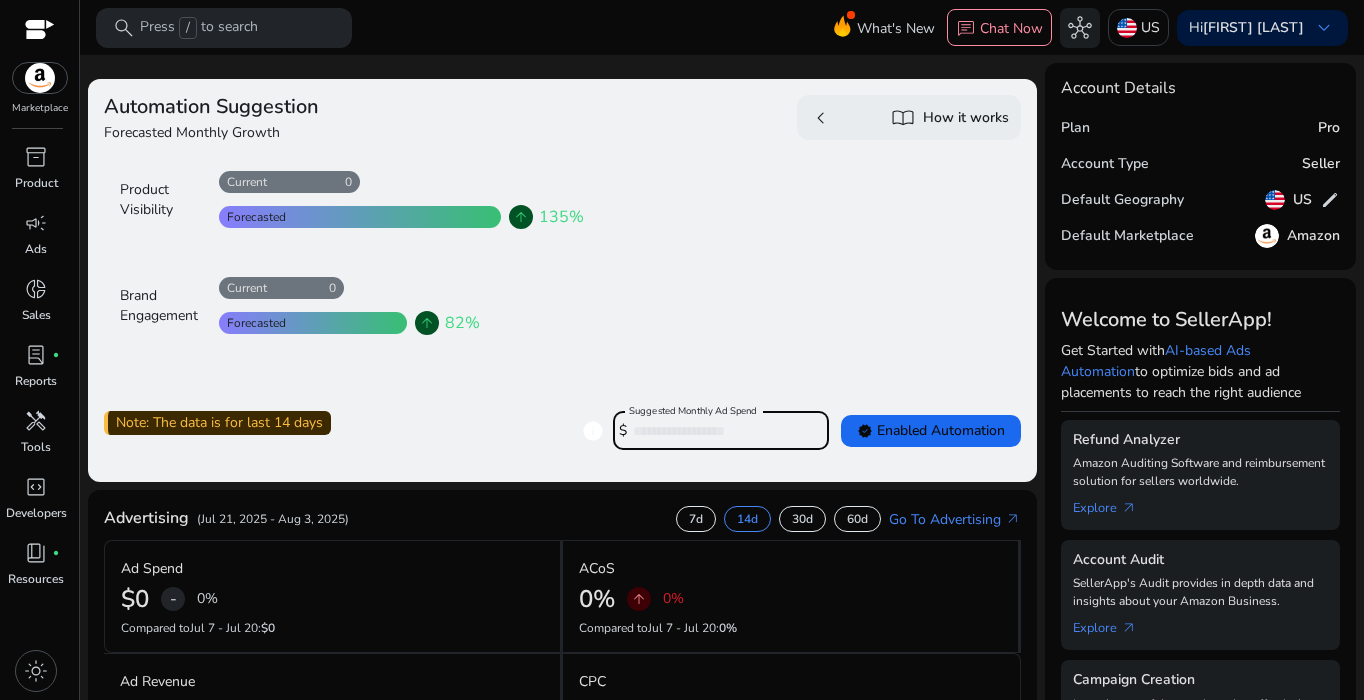 click on "****" at bounding box center (723, 431) 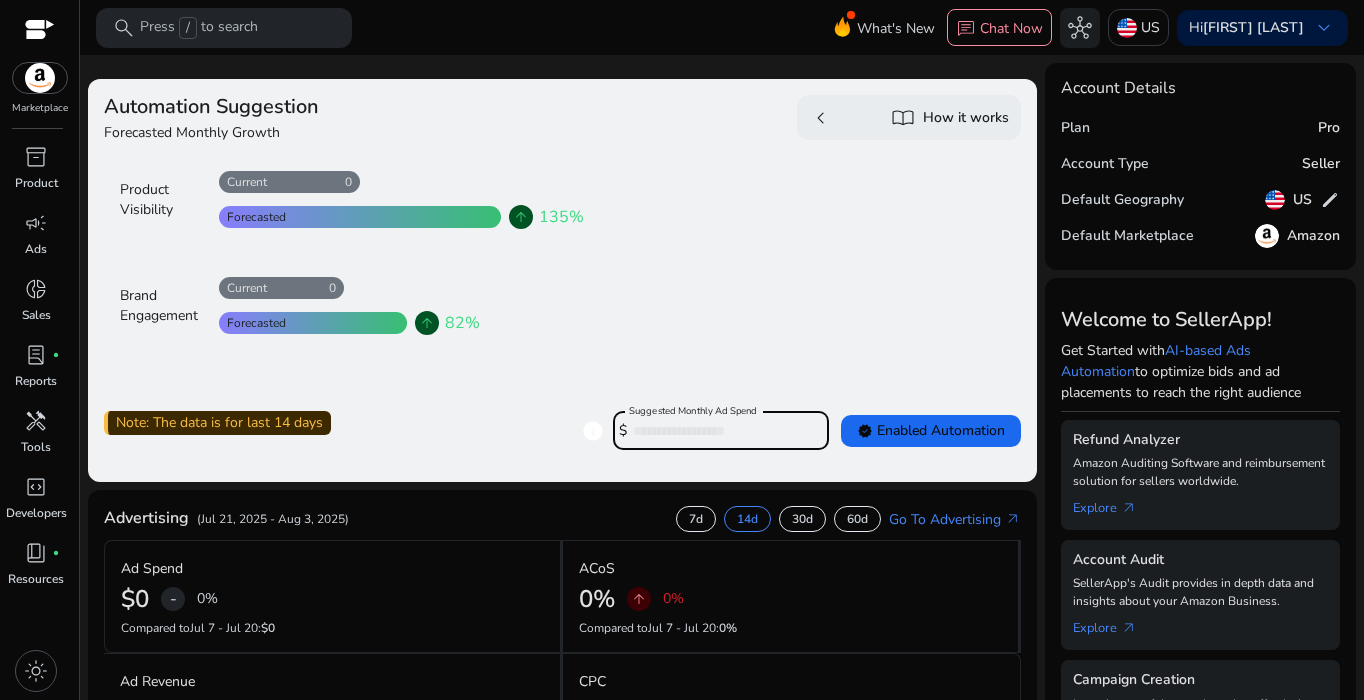 click on "****" at bounding box center [723, 431] 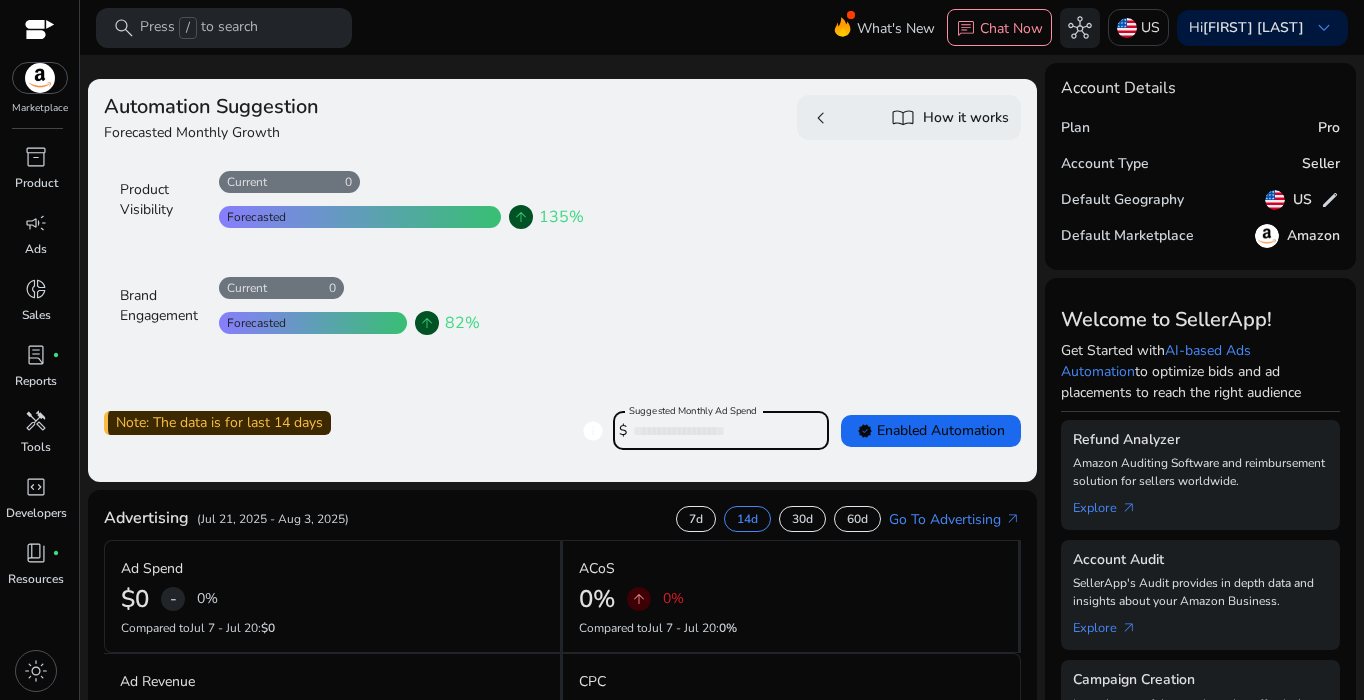 click on "****" at bounding box center (723, 431) 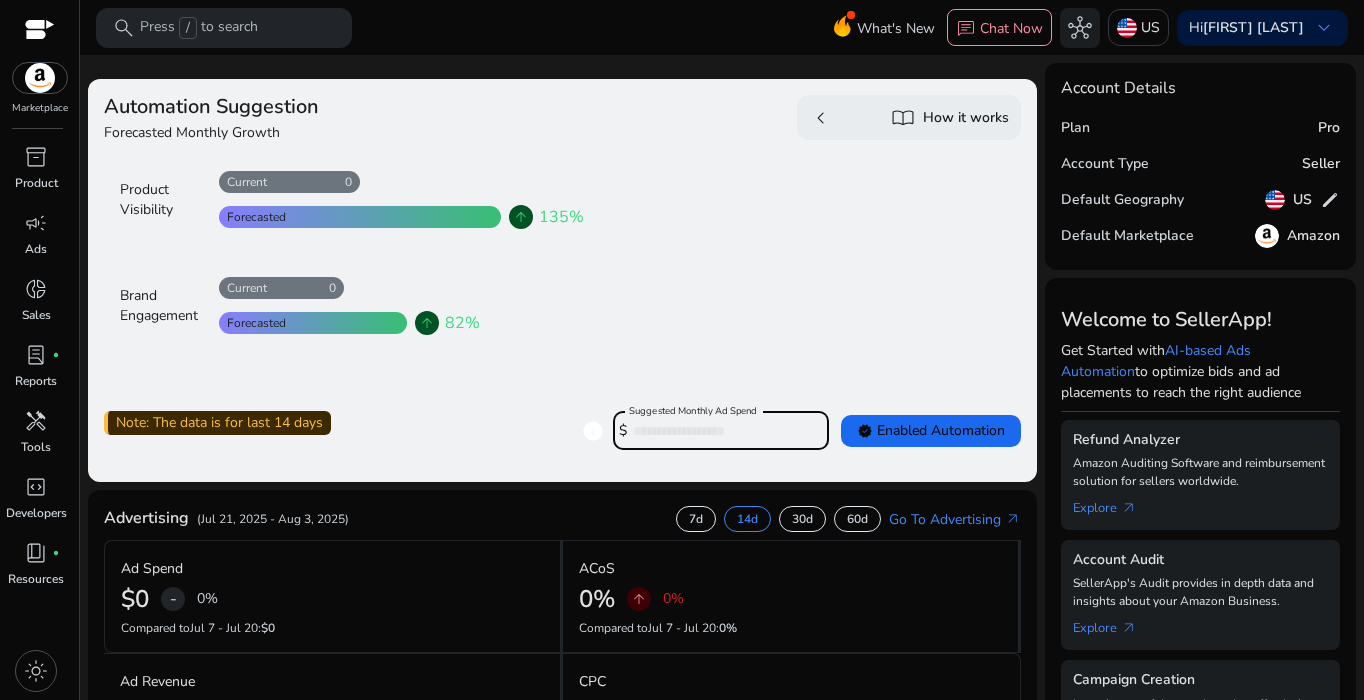 type on "****" 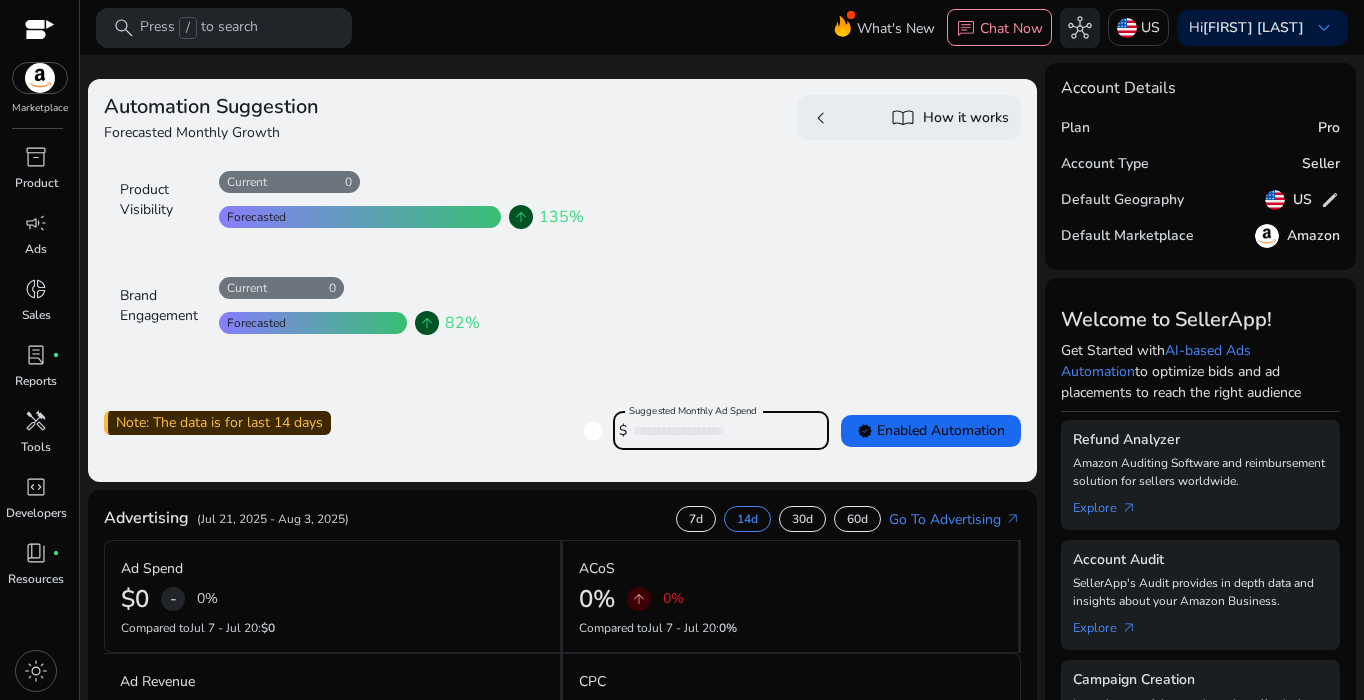 click on "chevron_left   import_contacts  How it works" 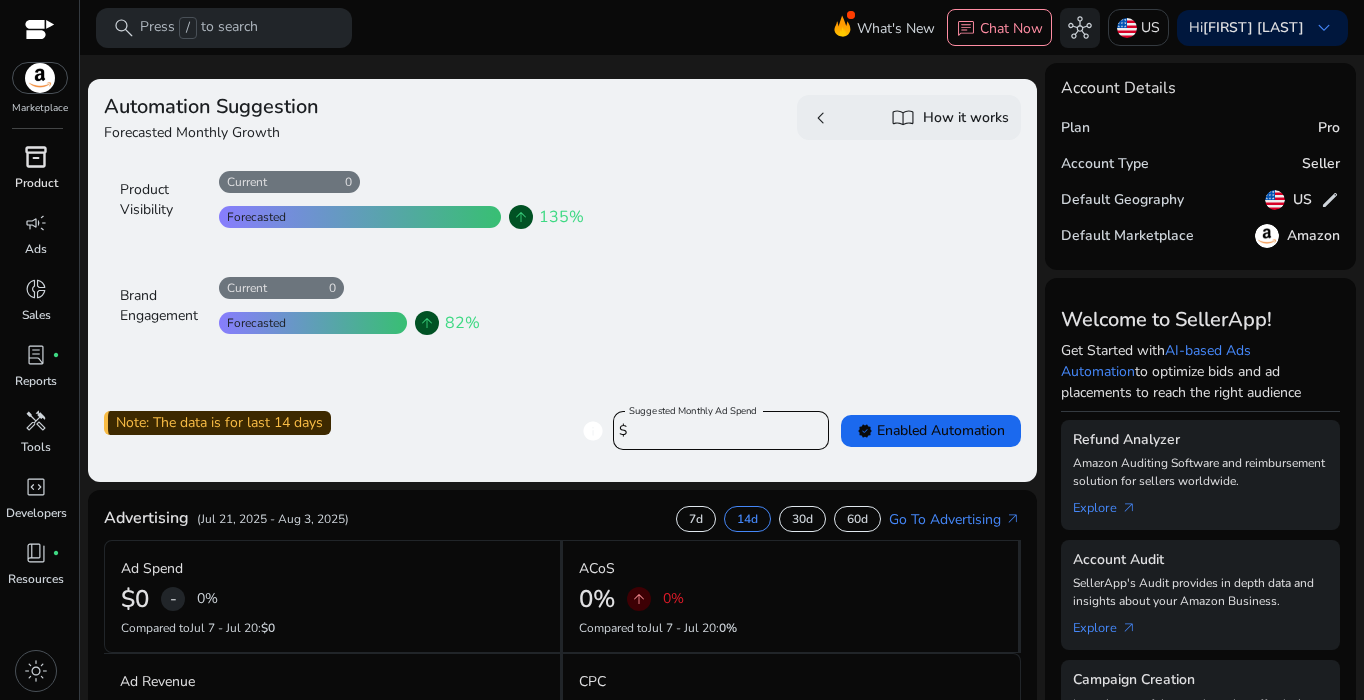 click on "inventory_2" at bounding box center [36, 157] 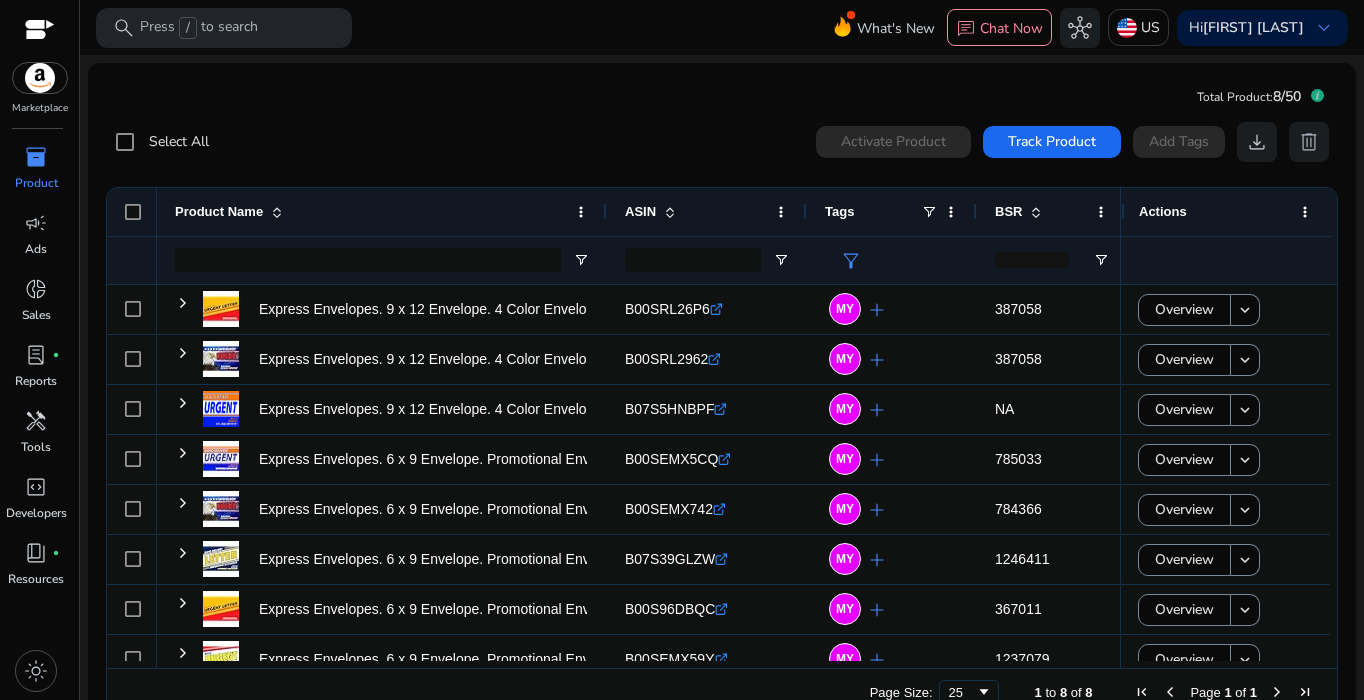 scroll, scrollTop: 43, scrollLeft: 0, axis: vertical 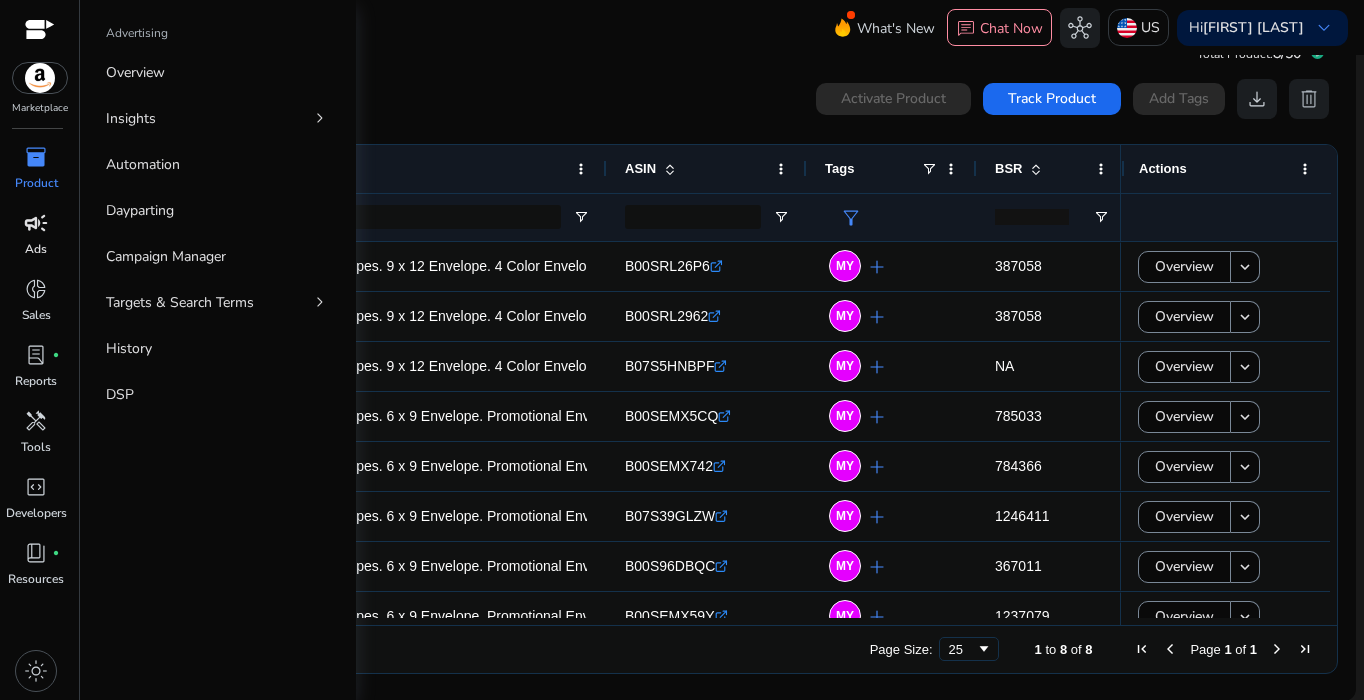click on "campaign   Ads" at bounding box center (36, 240) 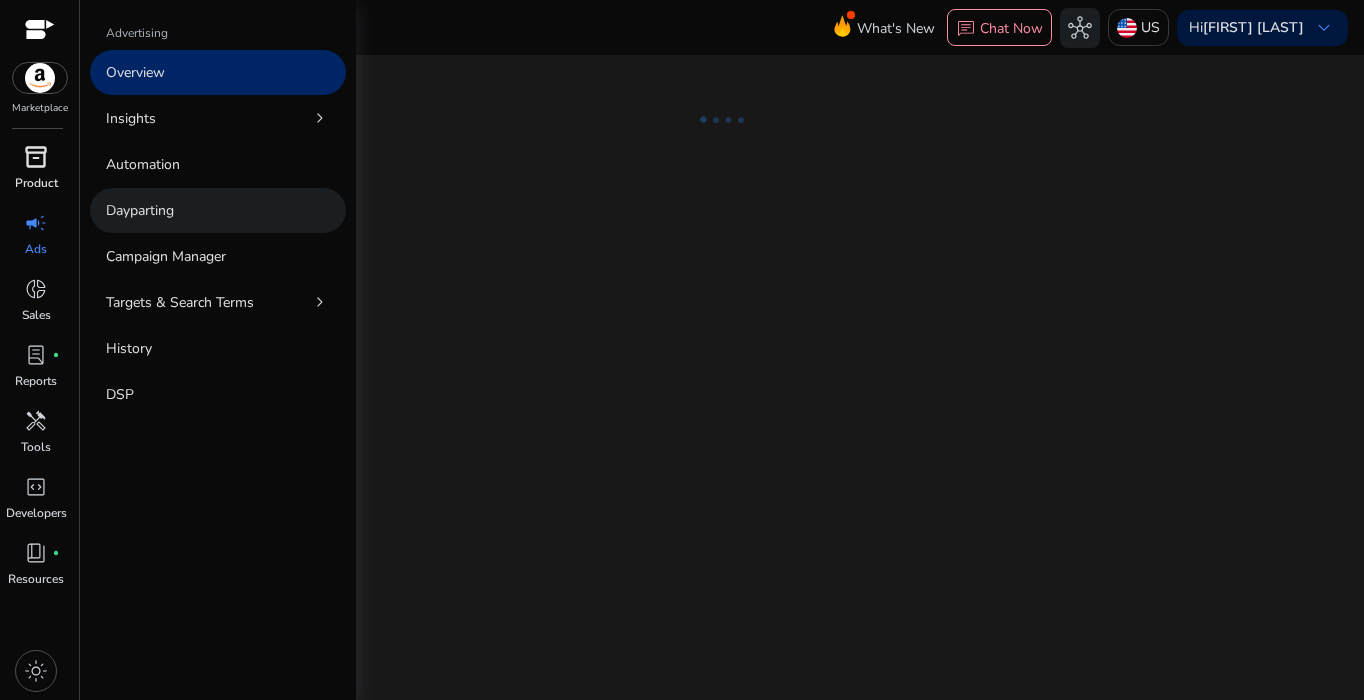 scroll, scrollTop: 0, scrollLeft: 0, axis: both 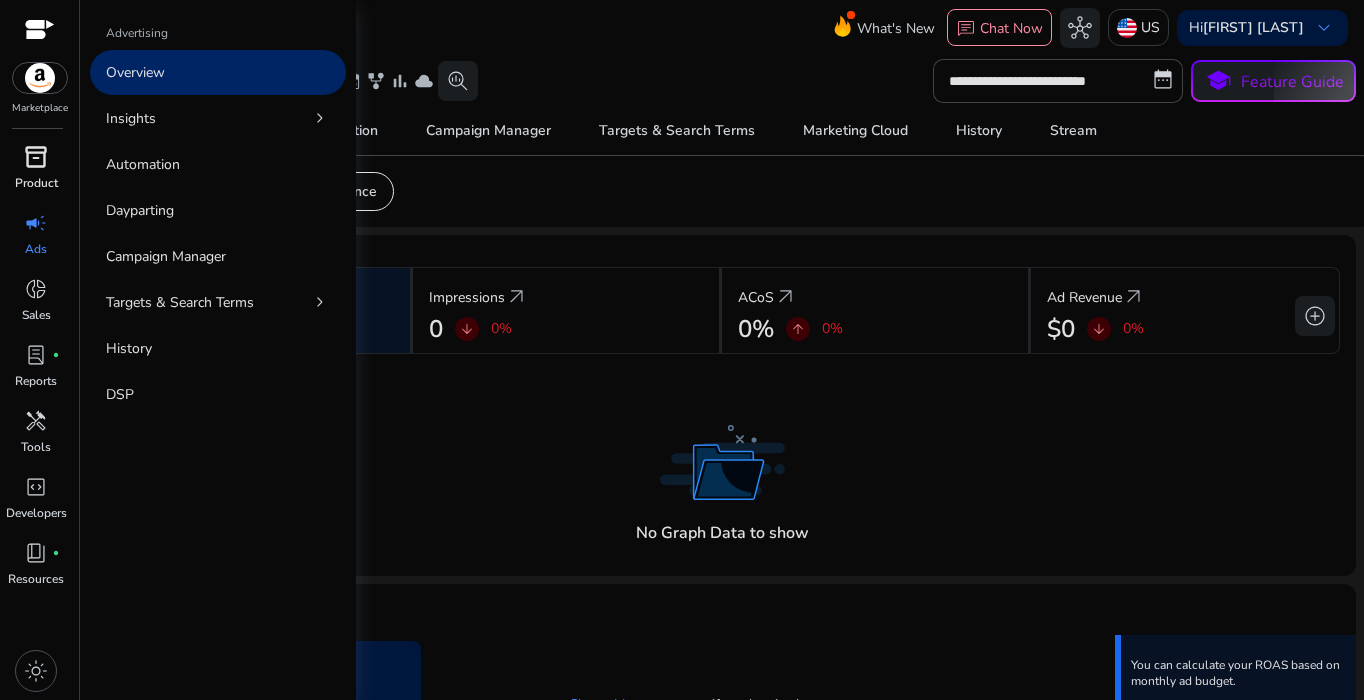 click on "inventory_2" at bounding box center [36, 157] 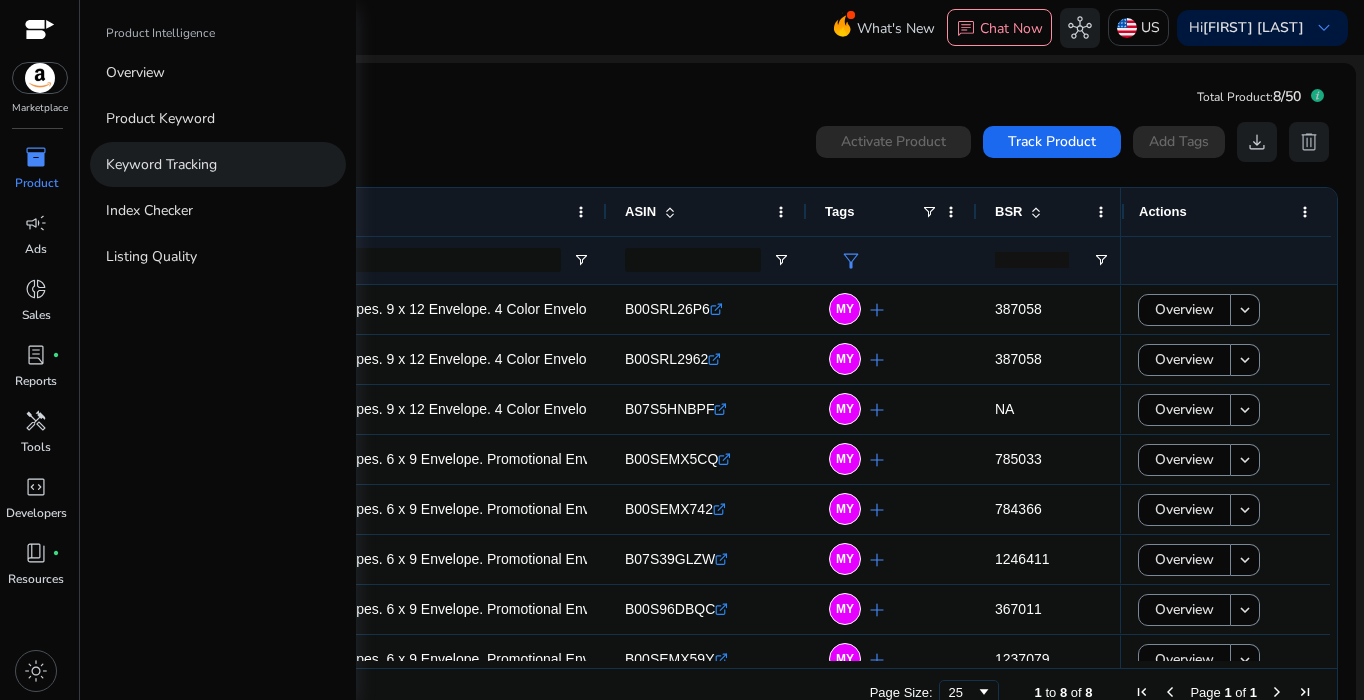 click on "Keyword Tracking" at bounding box center [161, 164] 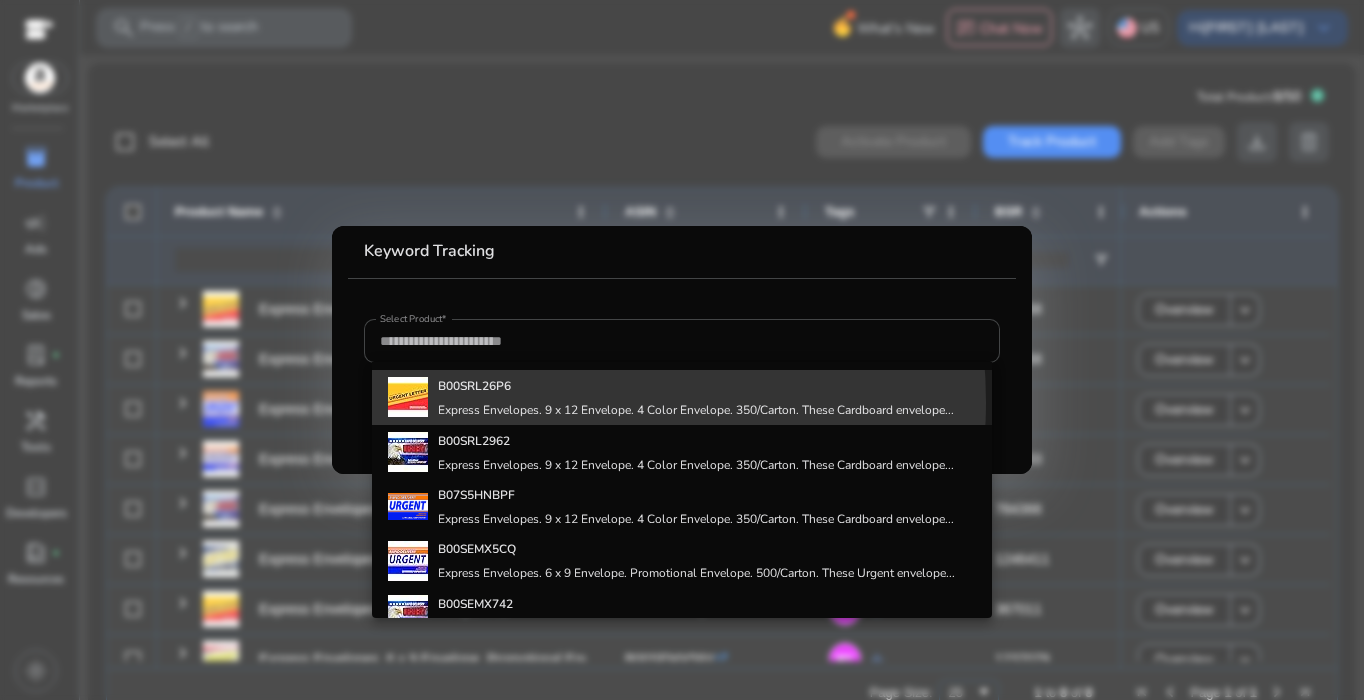 click on "Express Envelopes. 9 x 12 Envelope. 4 Color Envelope. 350/Carton. These Cardboard envelope..." at bounding box center [696, 410] 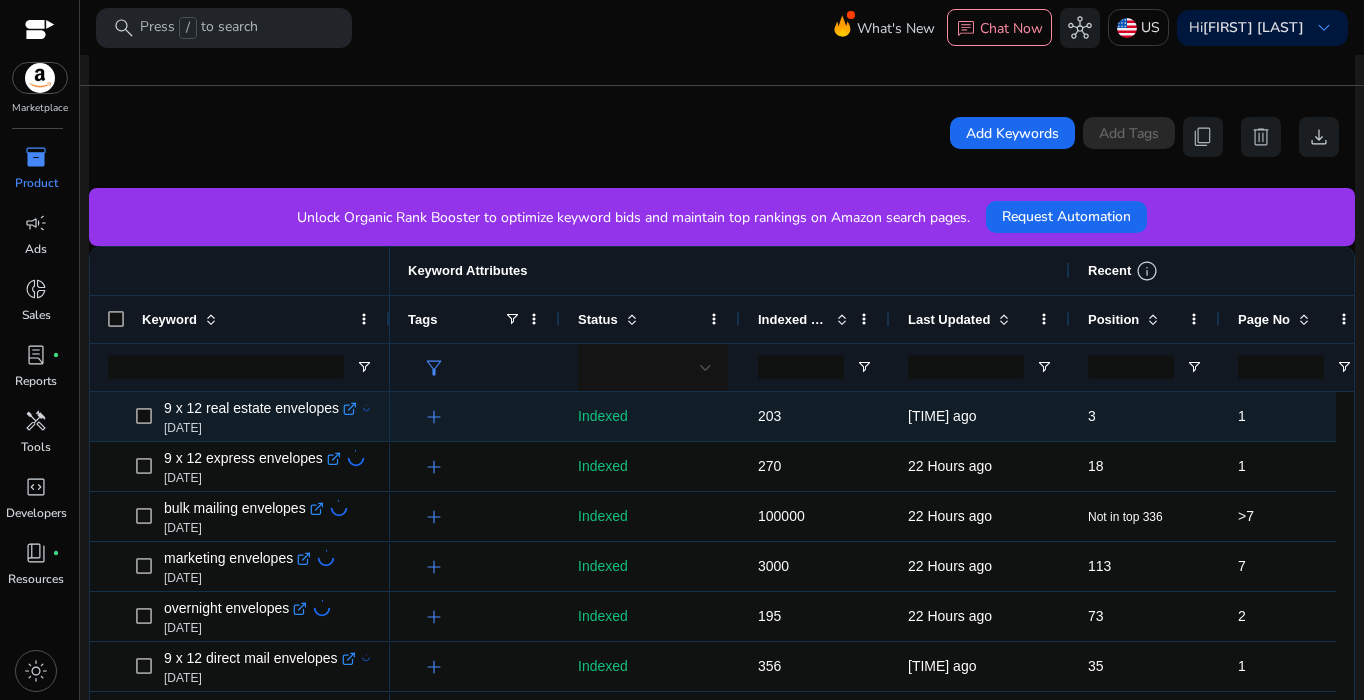 scroll, scrollTop: 461, scrollLeft: 0, axis: vertical 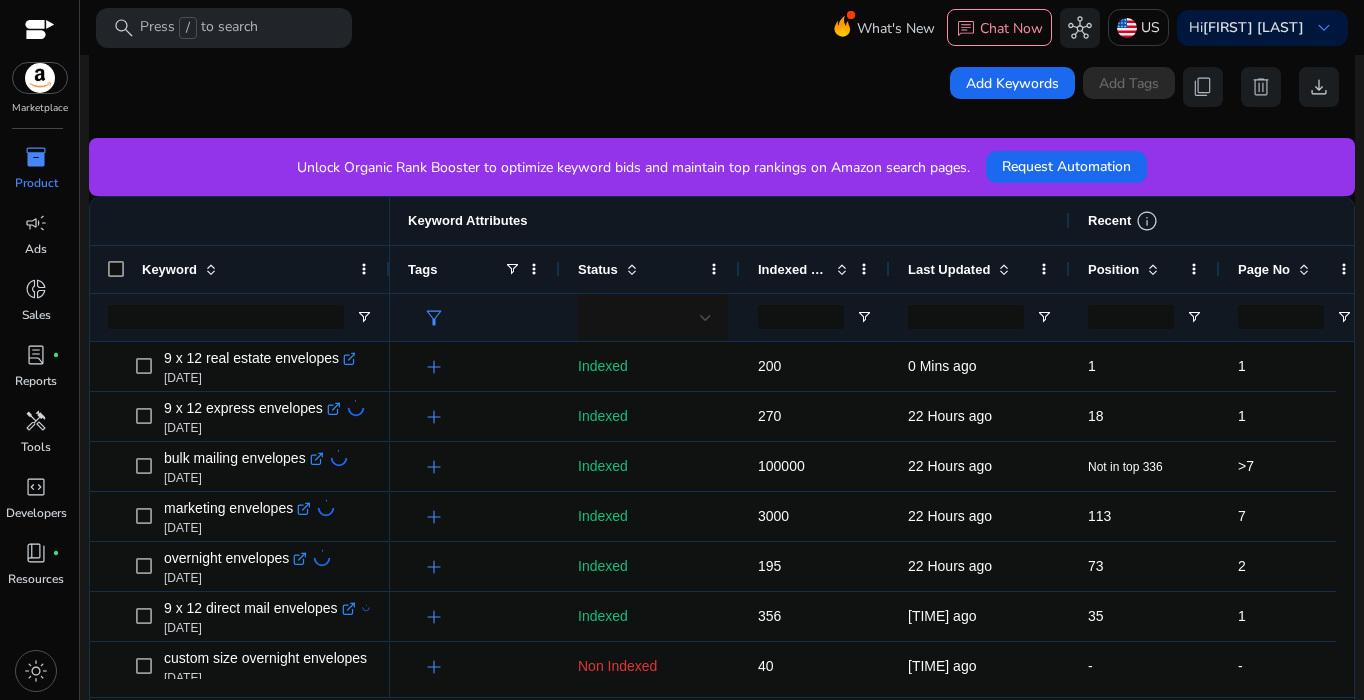 click at bounding box center [1153, 269] 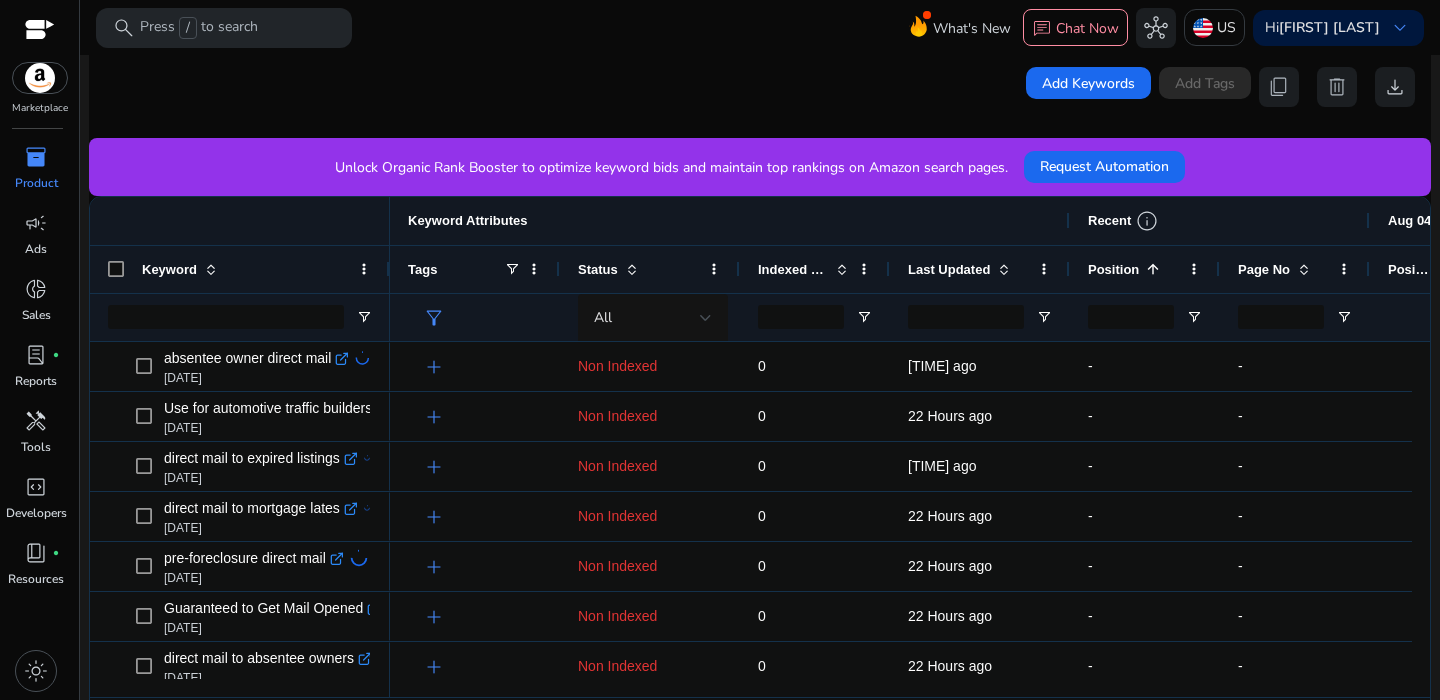 click at bounding box center [1153, 269] 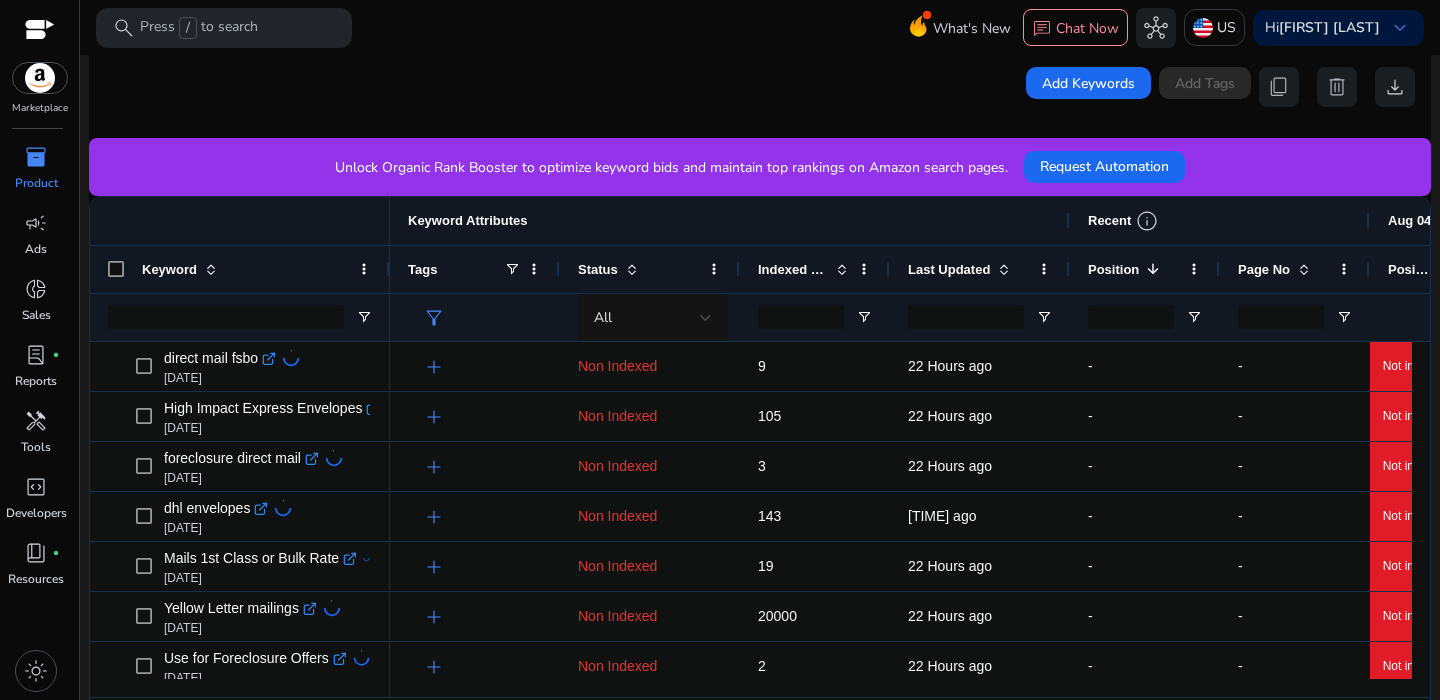 scroll, scrollTop: 0, scrollLeft: 72, axis: horizontal 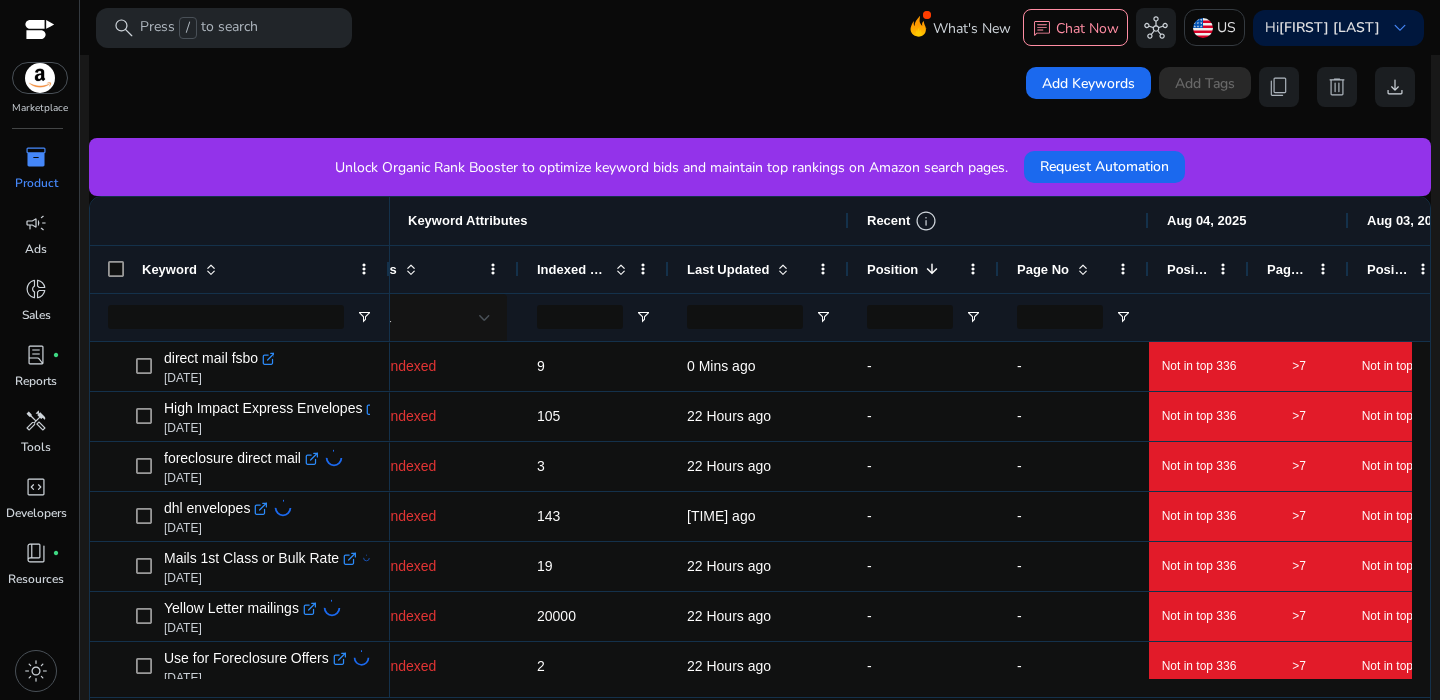 click at bounding box center (932, 269) 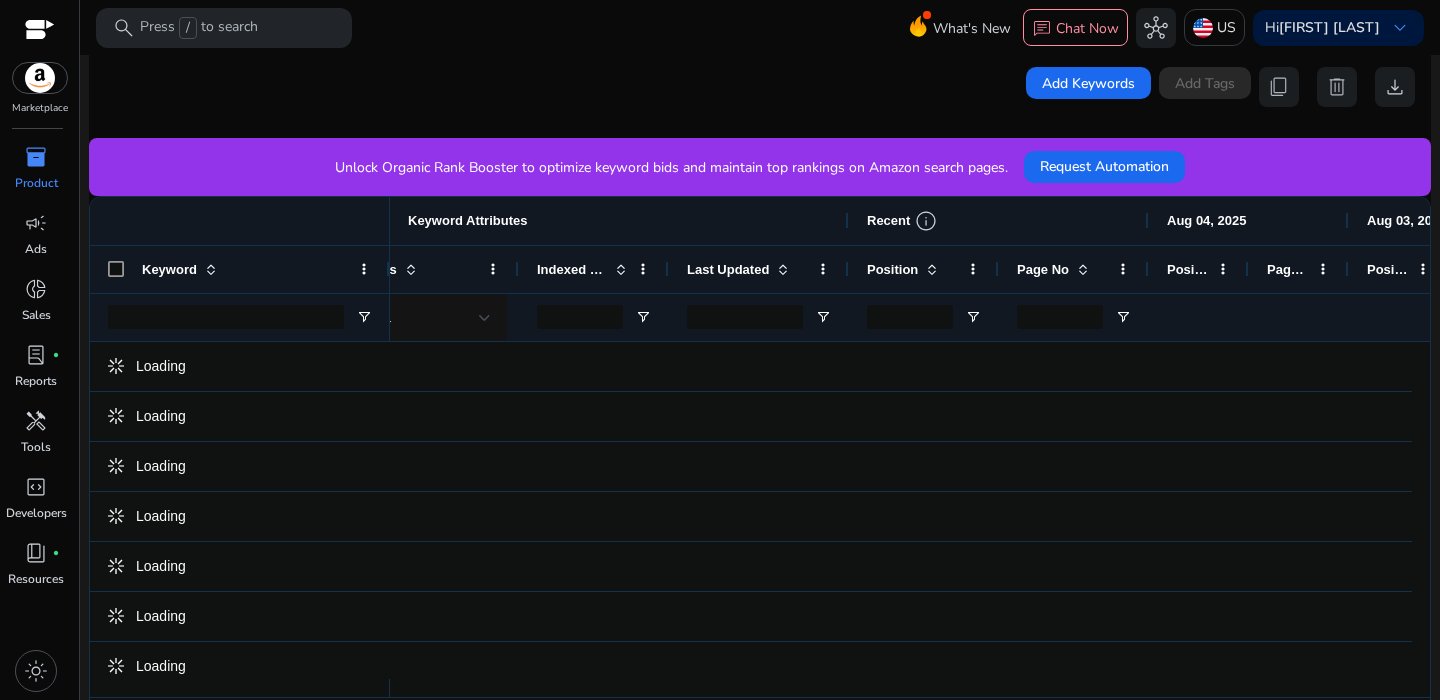click at bounding box center (932, 269) 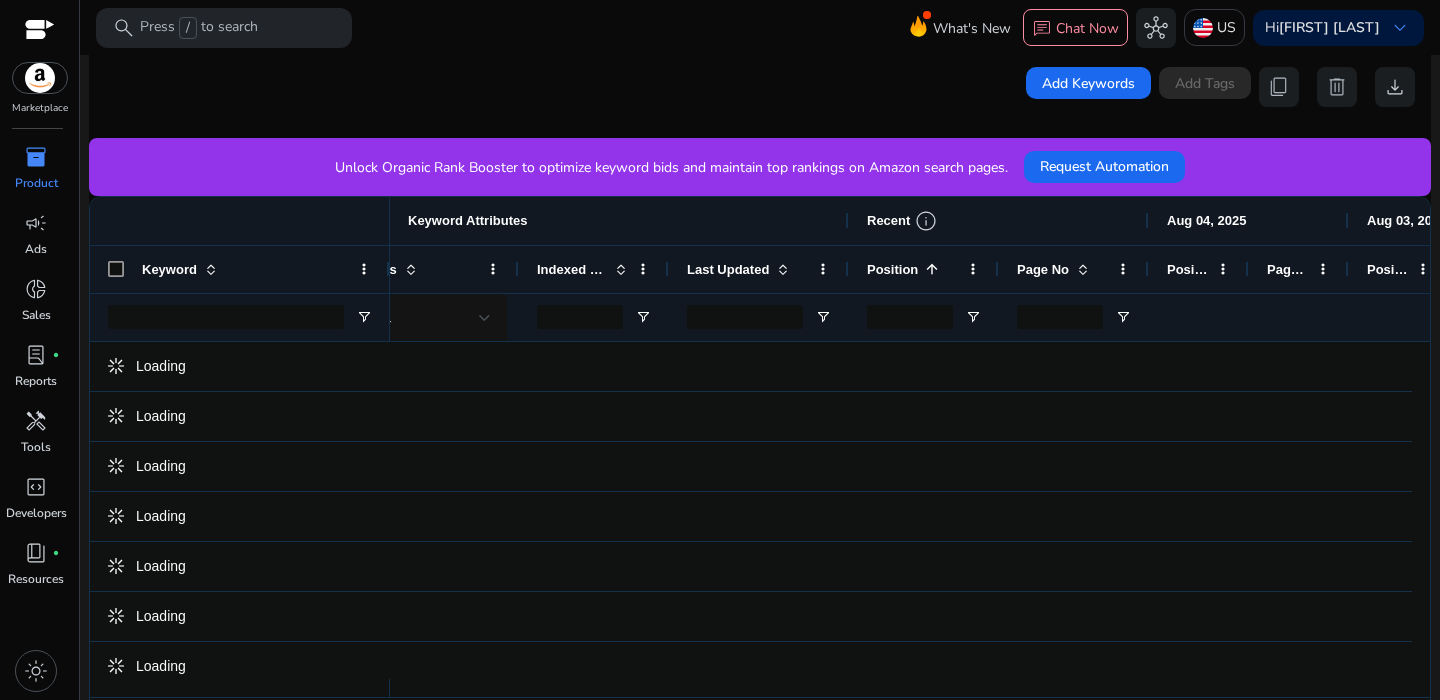 scroll, scrollTop: 0, scrollLeft: 199, axis: horizontal 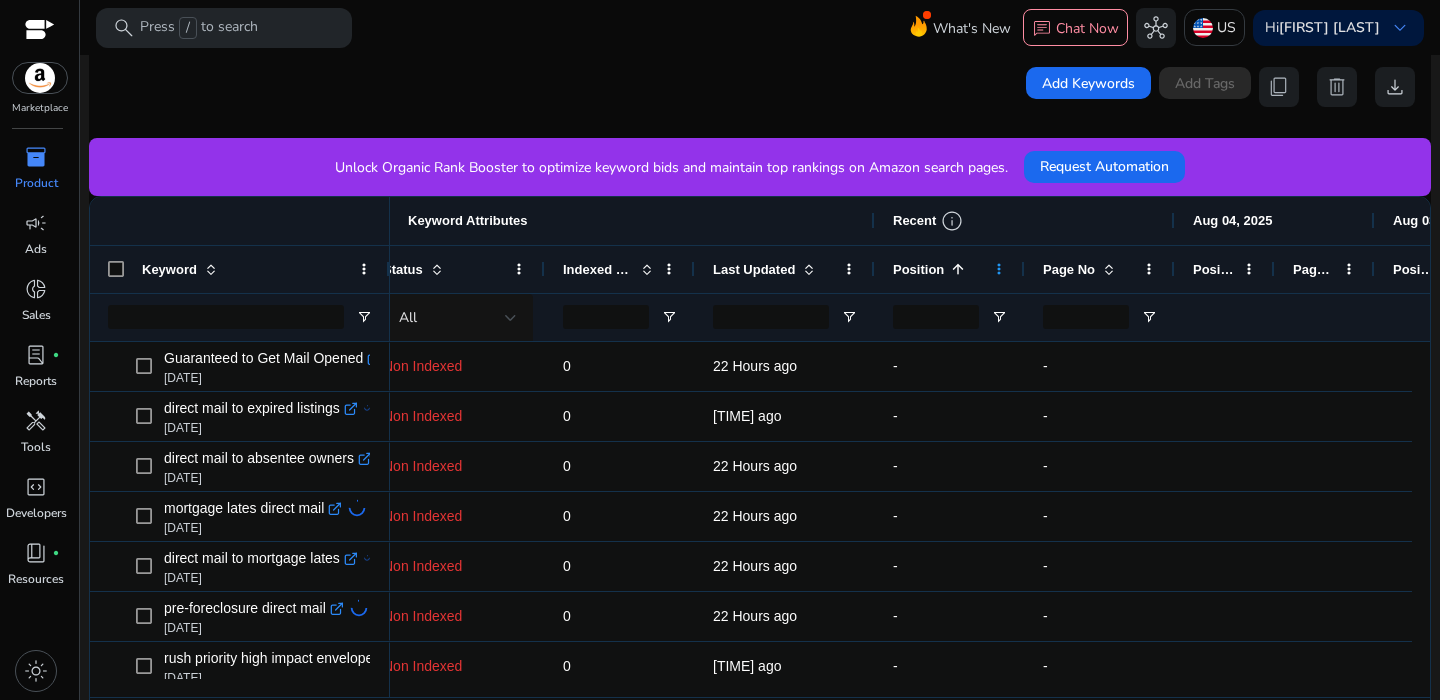click at bounding box center (999, 269) 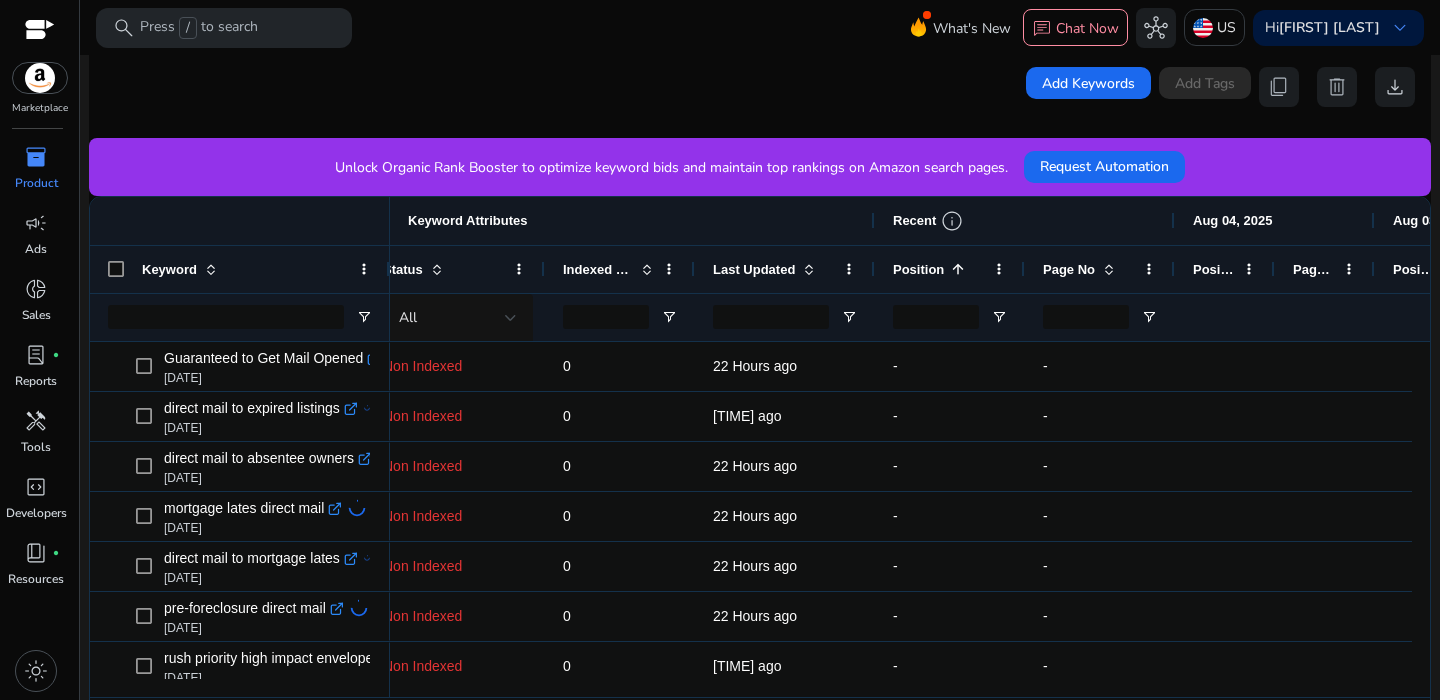 click on "Add Keywords   Add Tags   content_copy   delete   download" at bounding box center [760, 87] 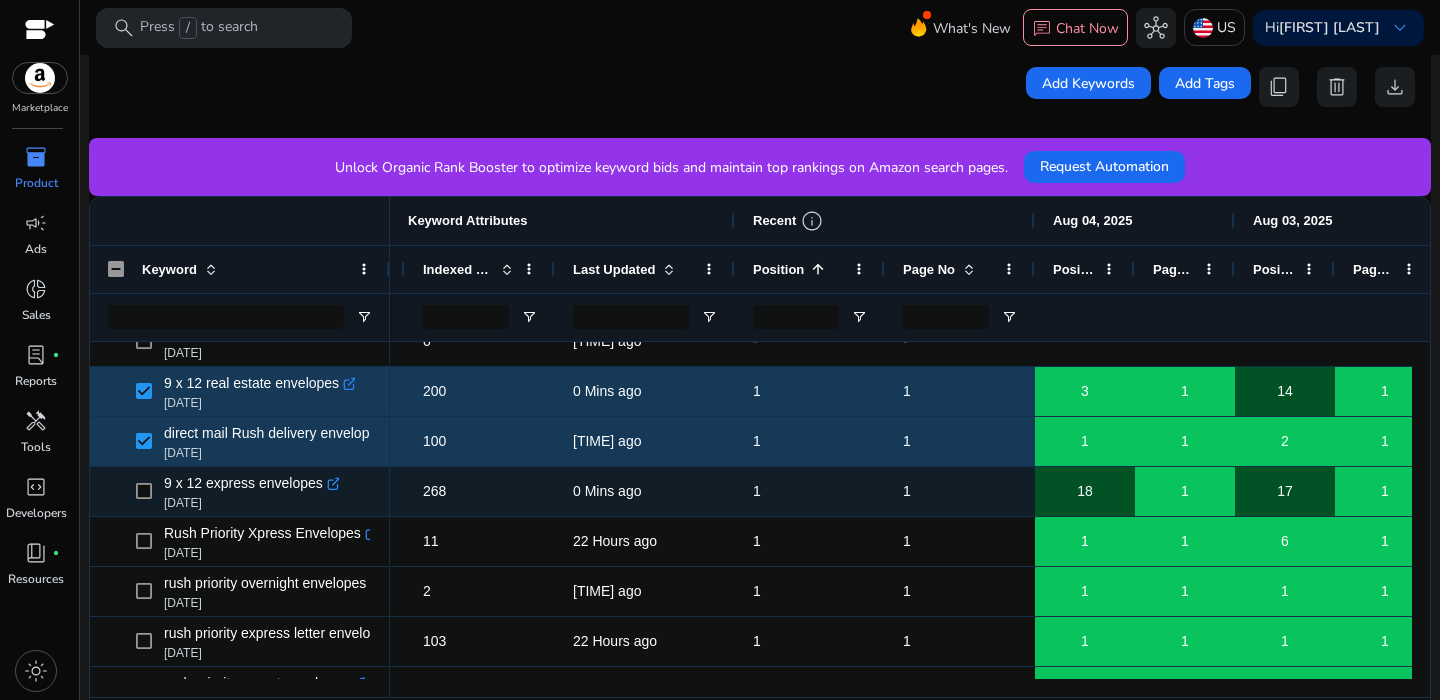 click at bounding box center [150, 491] 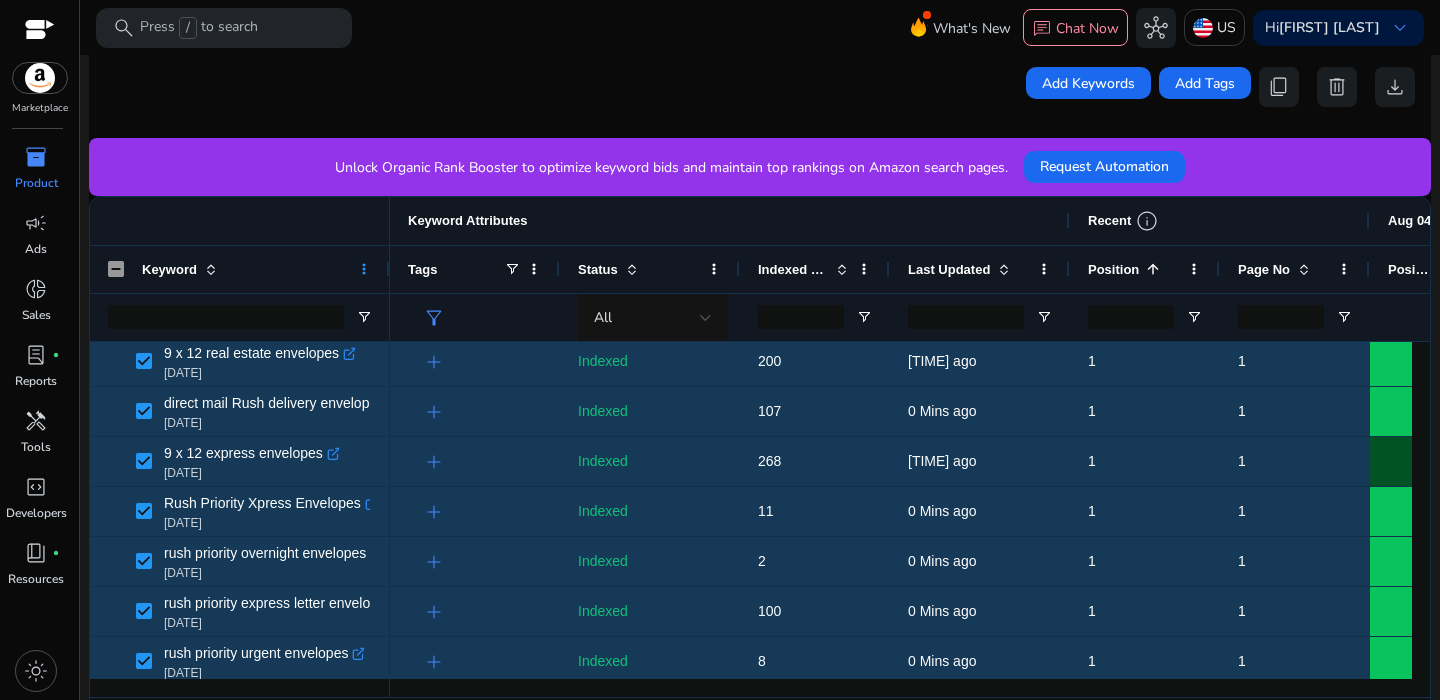 click at bounding box center [364, 269] 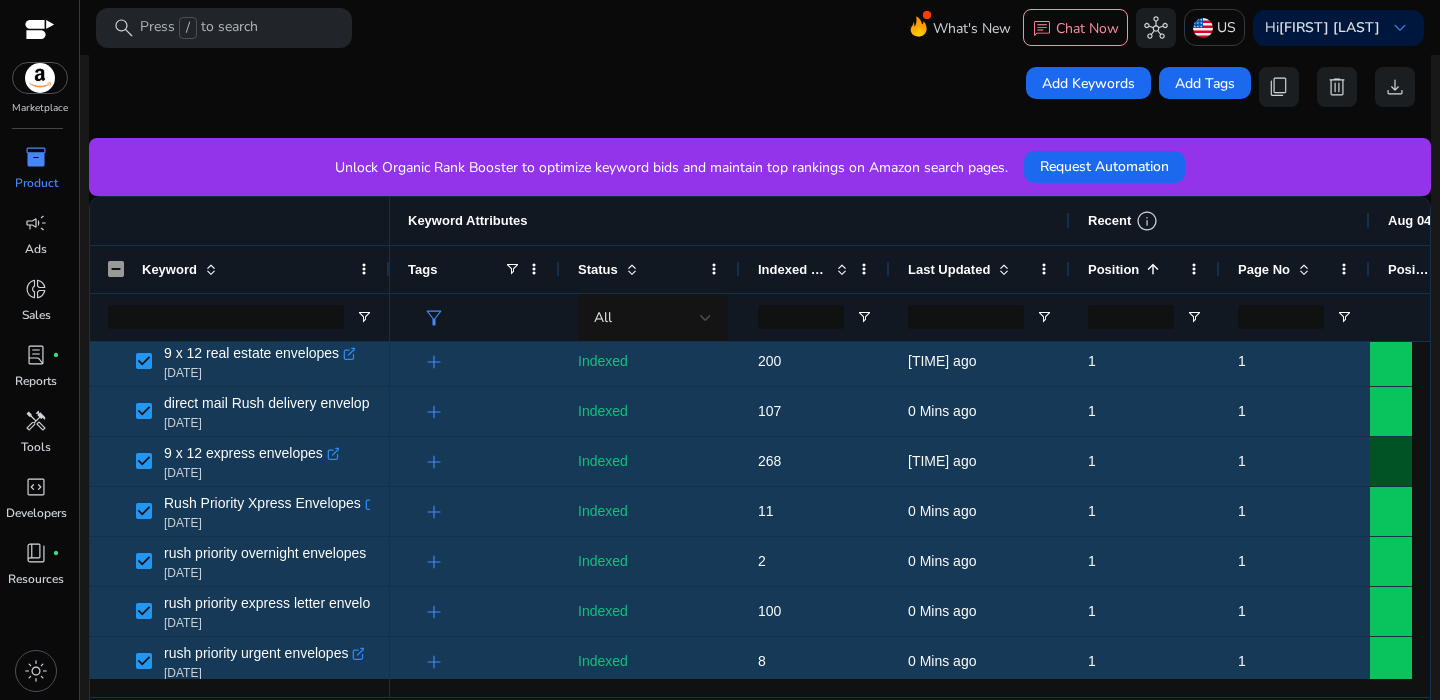 click on "search   Press  /  to search  What's New  chat  Chat Now  hub  US  Hi  [FIRST] [LAST]  keyboard_arrow_down" at bounding box center [760, 27] 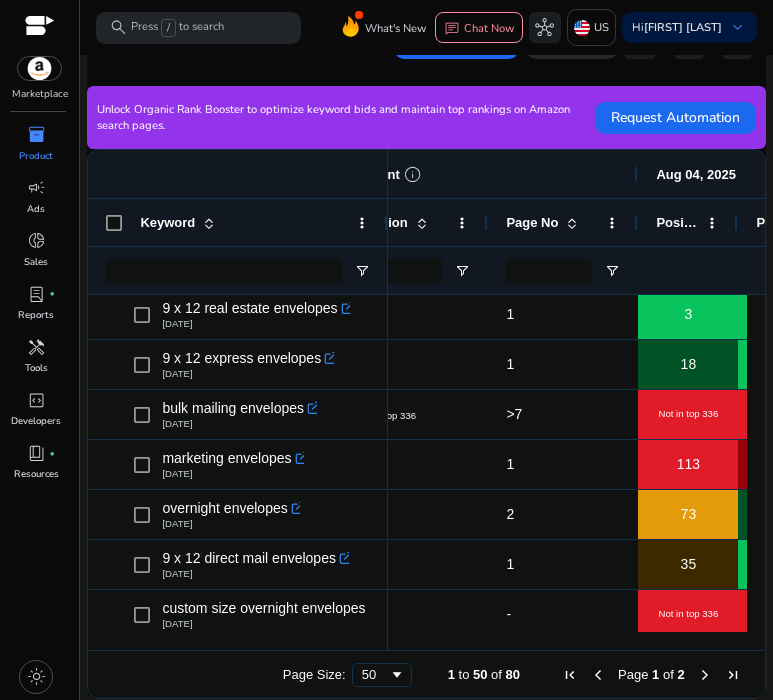 click at bounding box center [422, 223] 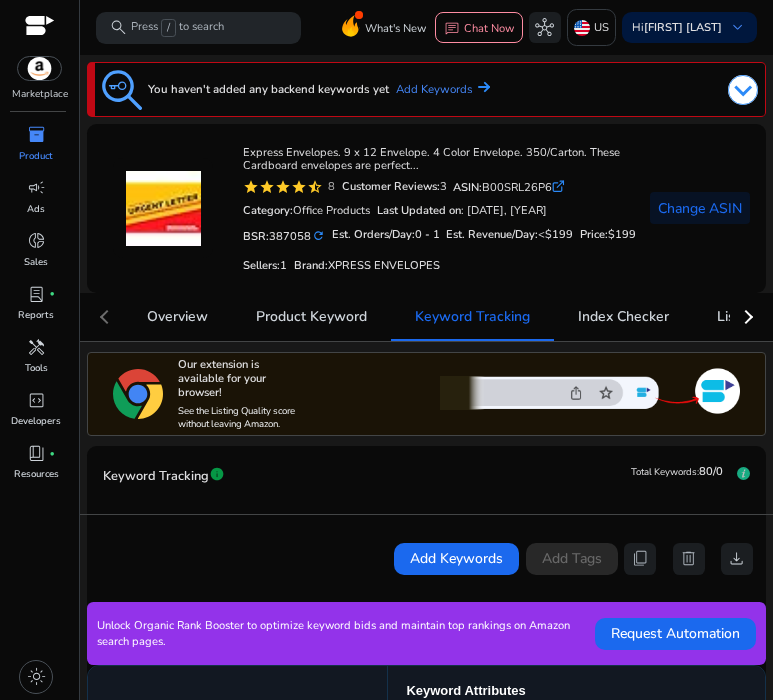 scroll, scrollTop: 0, scrollLeft: 0, axis: both 